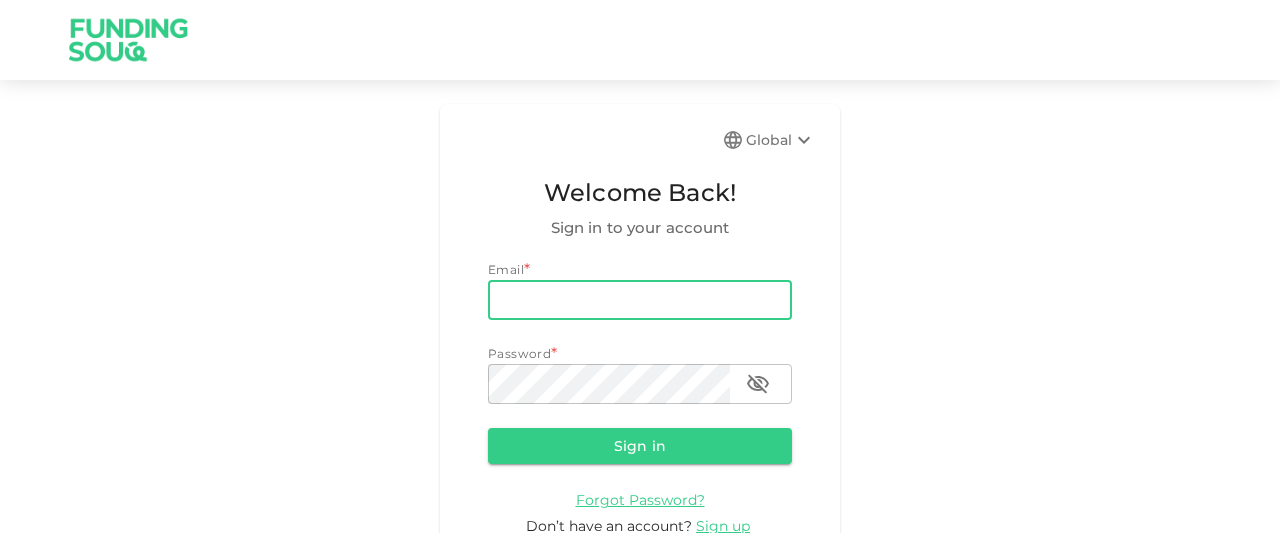 scroll, scrollTop: 0, scrollLeft: 0, axis: both 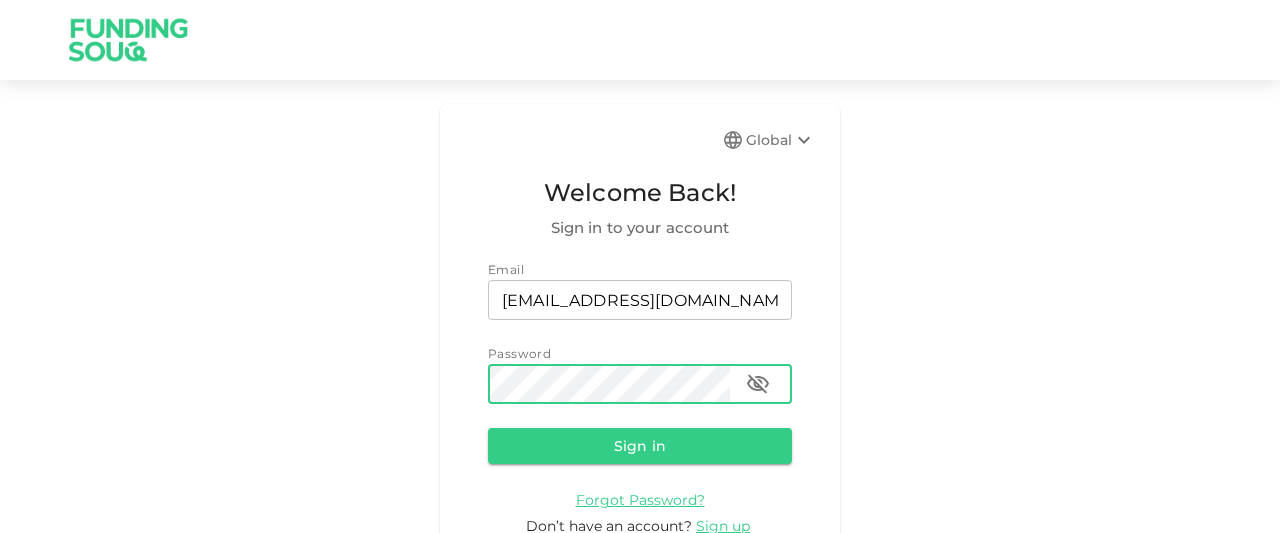 click on "Sign in" at bounding box center [640, 446] 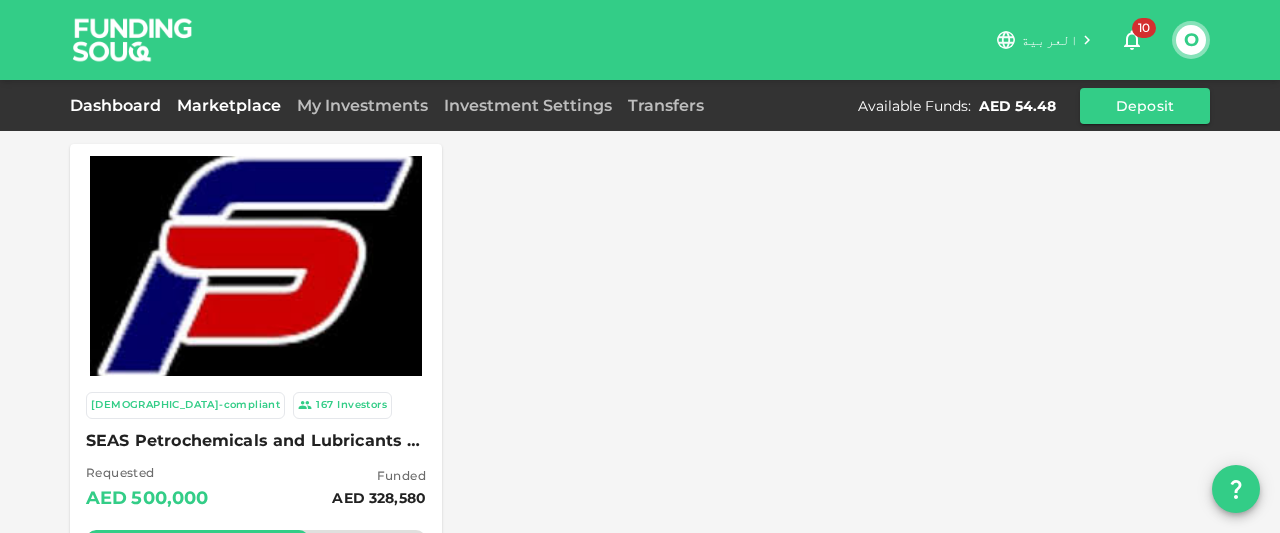 click on "Dashboard" at bounding box center [119, 105] 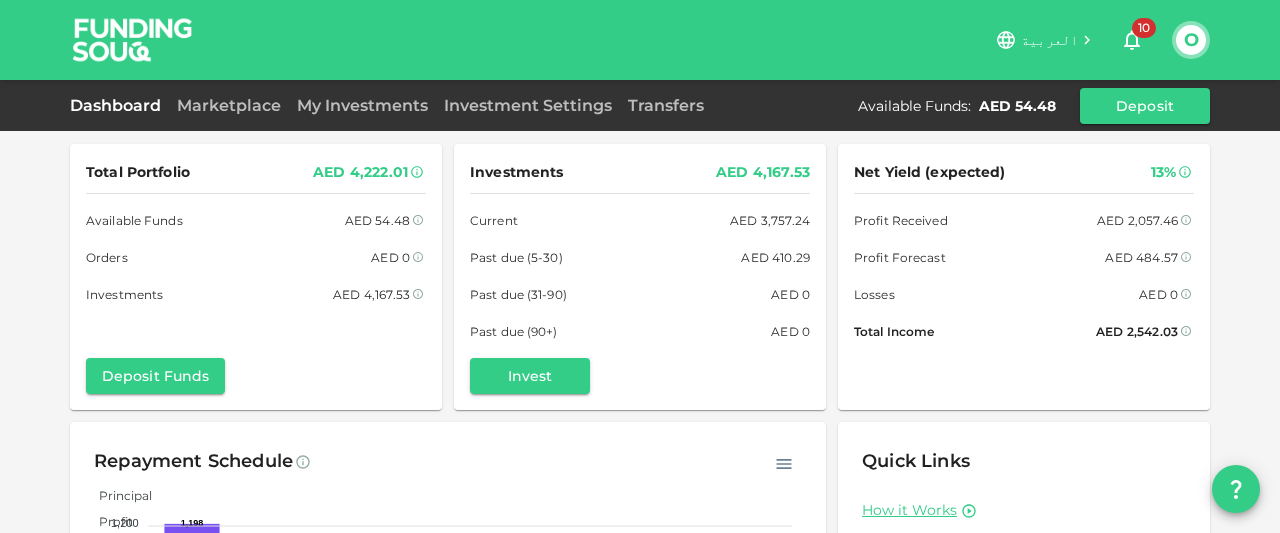 scroll, scrollTop: 1, scrollLeft: 0, axis: vertical 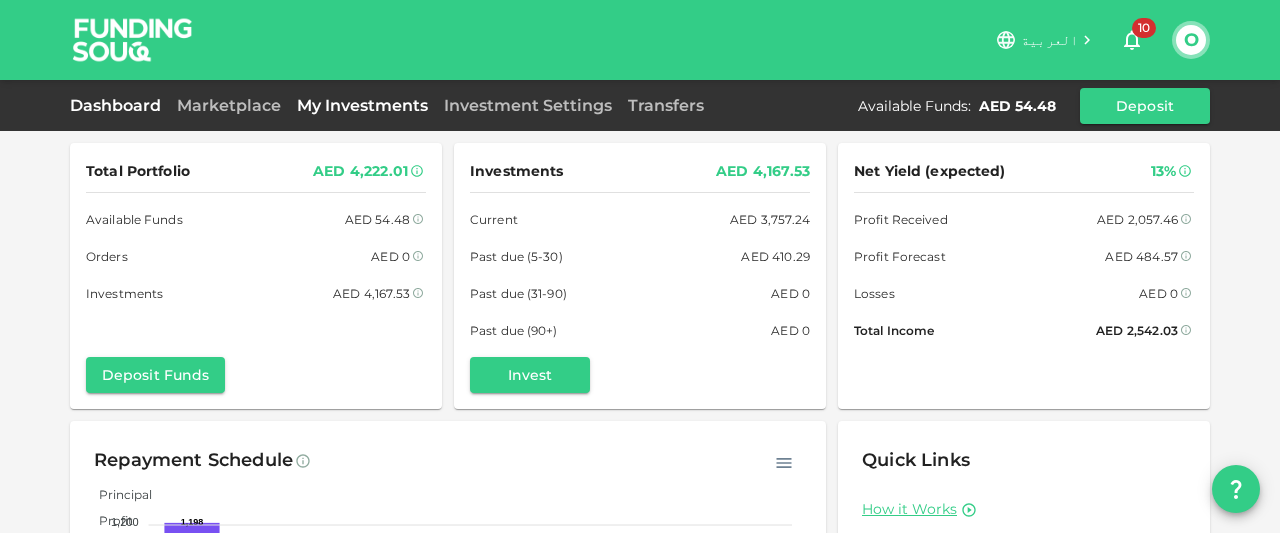 click on "My Investments" at bounding box center [362, 105] 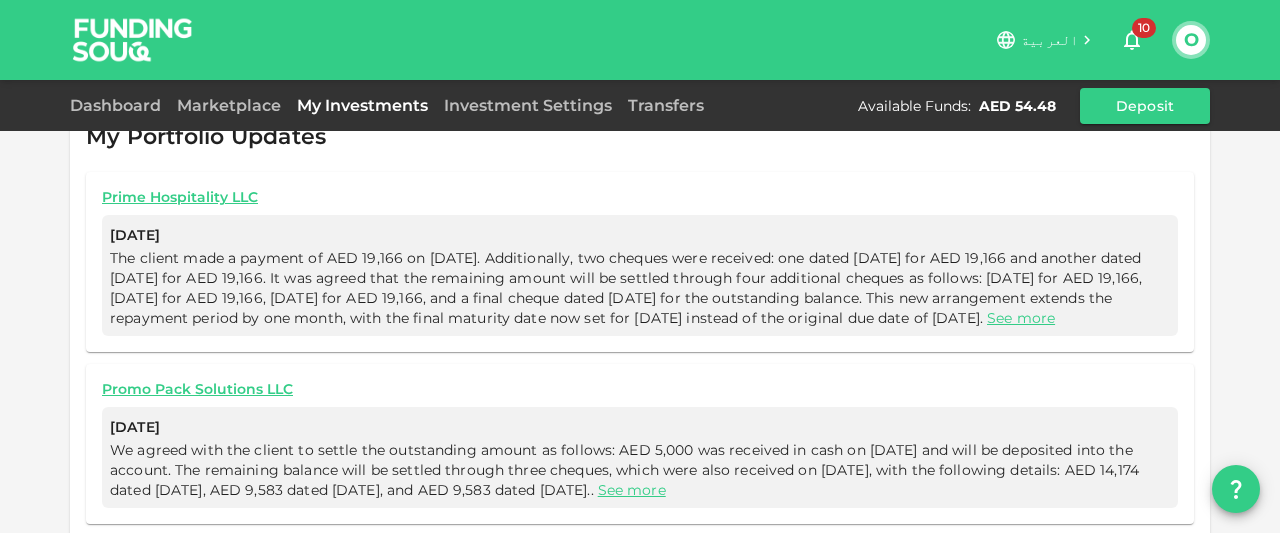 scroll, scrollTop: 936, scrollLeft: 0, axis: vertical 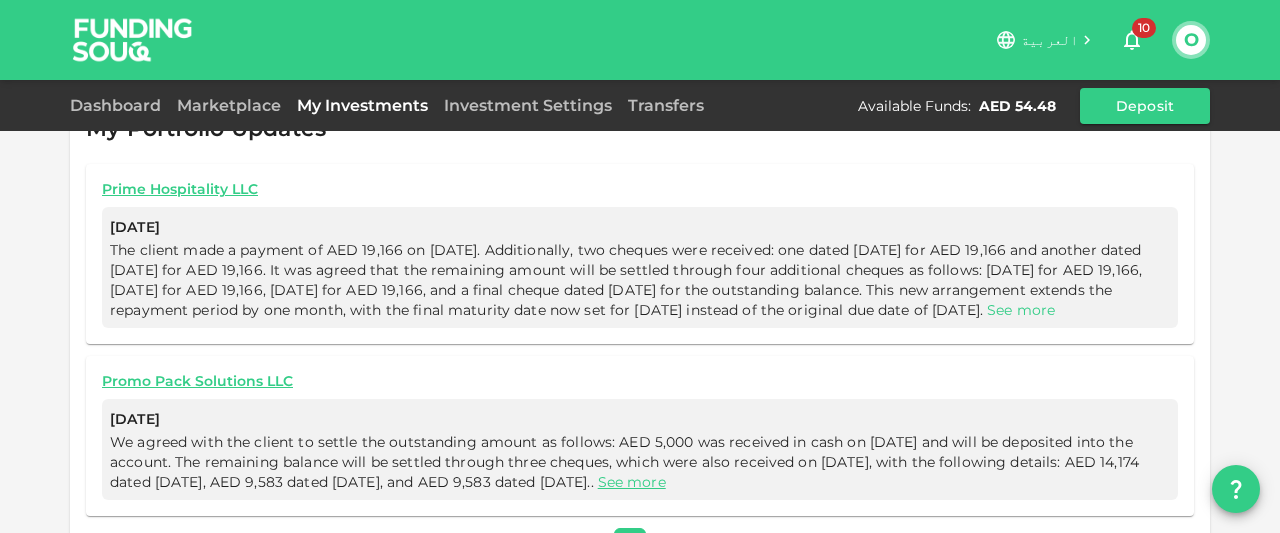 click on "See more" at bounding box center [1021, 310] 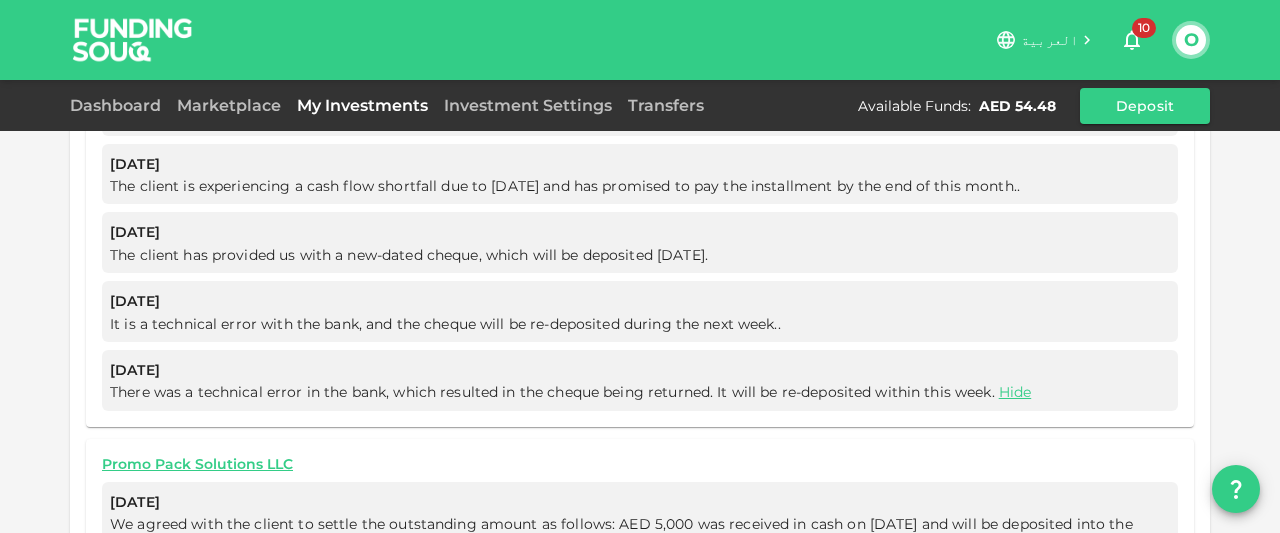 scroll, scrollTop: 1881, scrollLeft: 0, axis: vertical 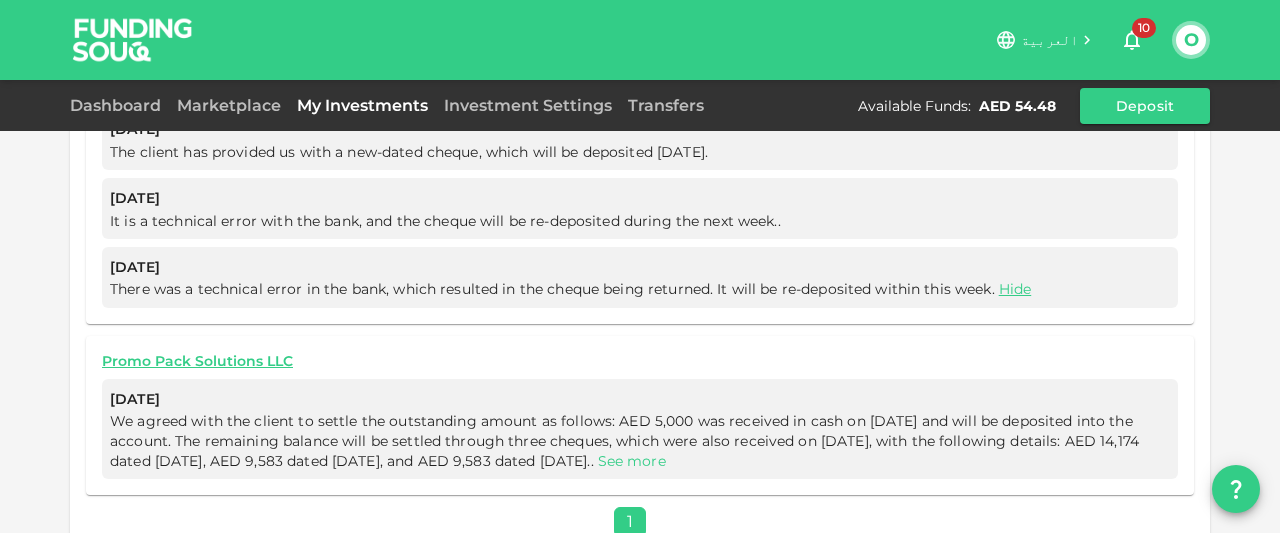 click on "See more" at bounding box center [632, 461] 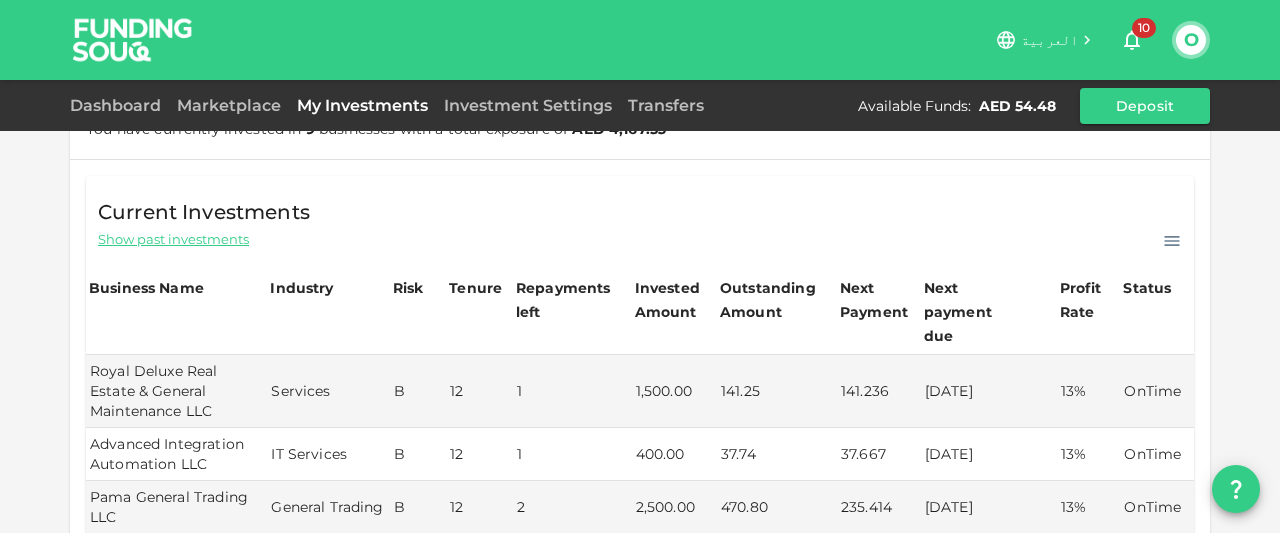 scroll, scrollTop: 86, scrollLeft: 0, axis: vertical 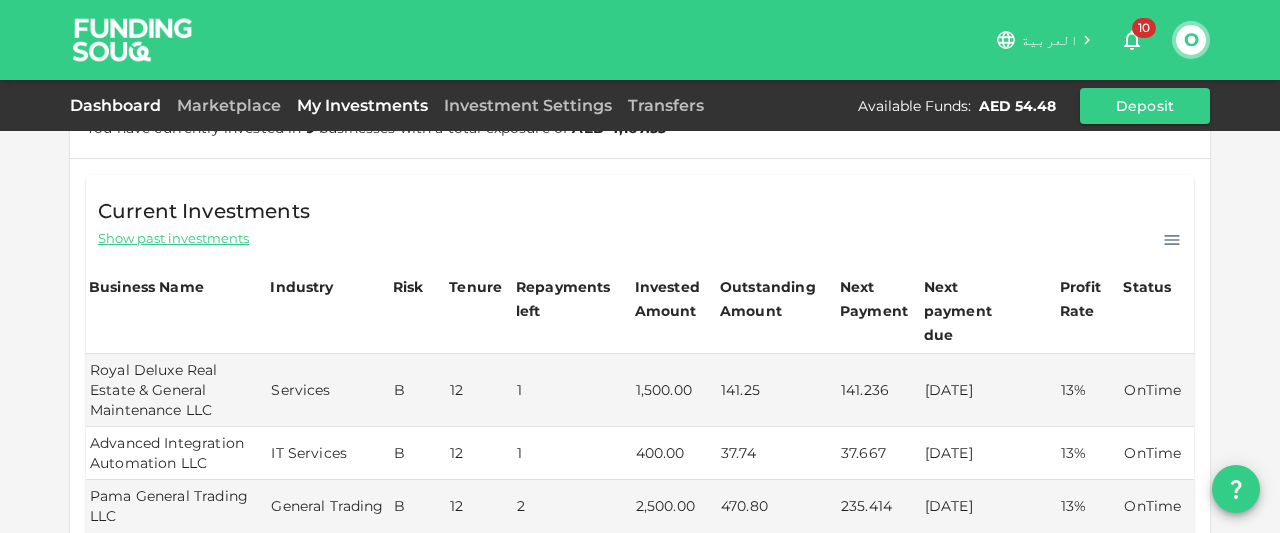 click on "Dashboard" at bounding box center [119, 105] 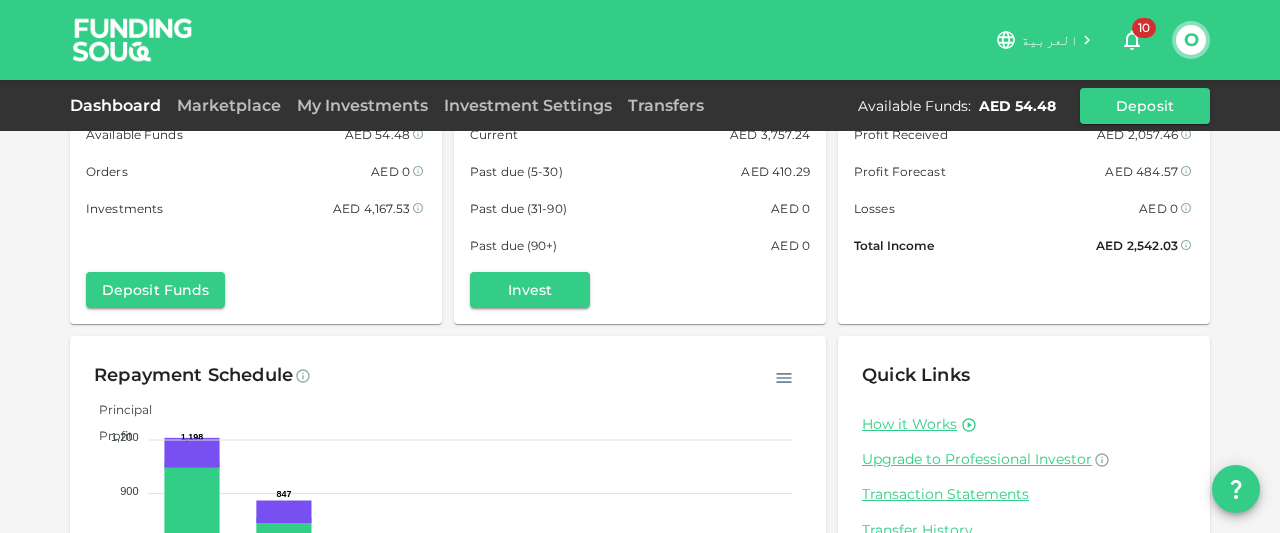 scroll, scrollTop: 0, scrollLeft: 0, axis: both 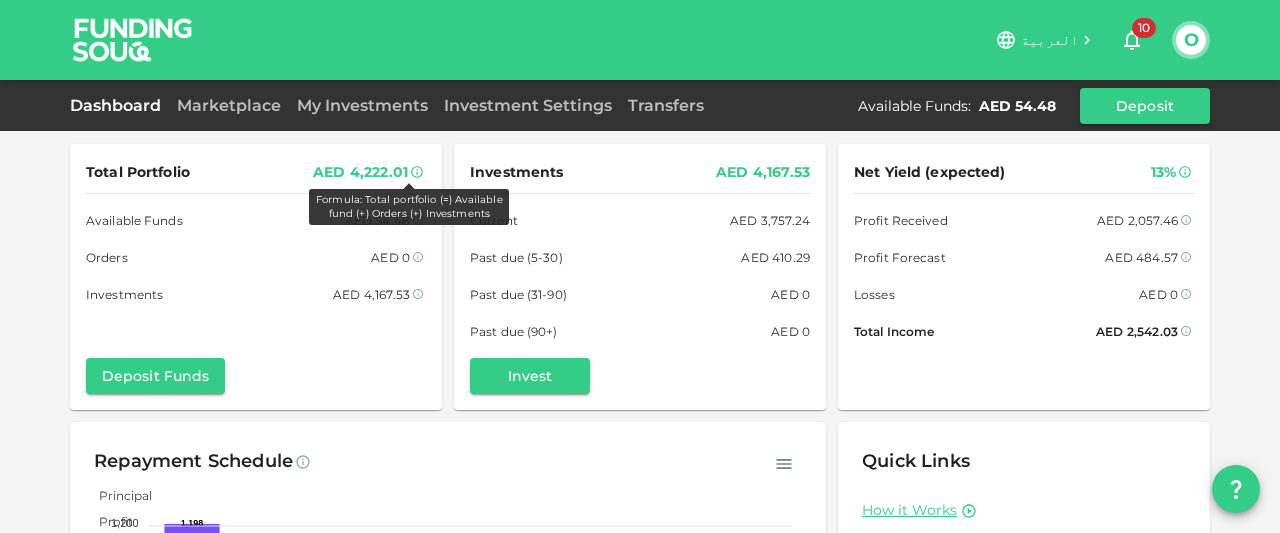 click 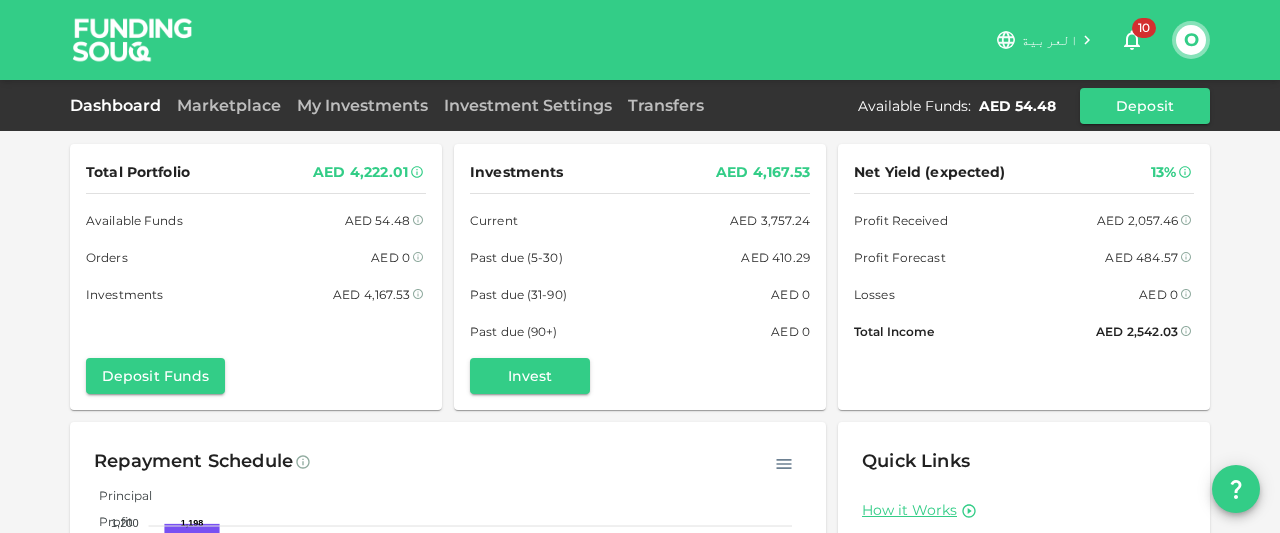 click on "Total Portfolio" at bounding box center [138, 172] 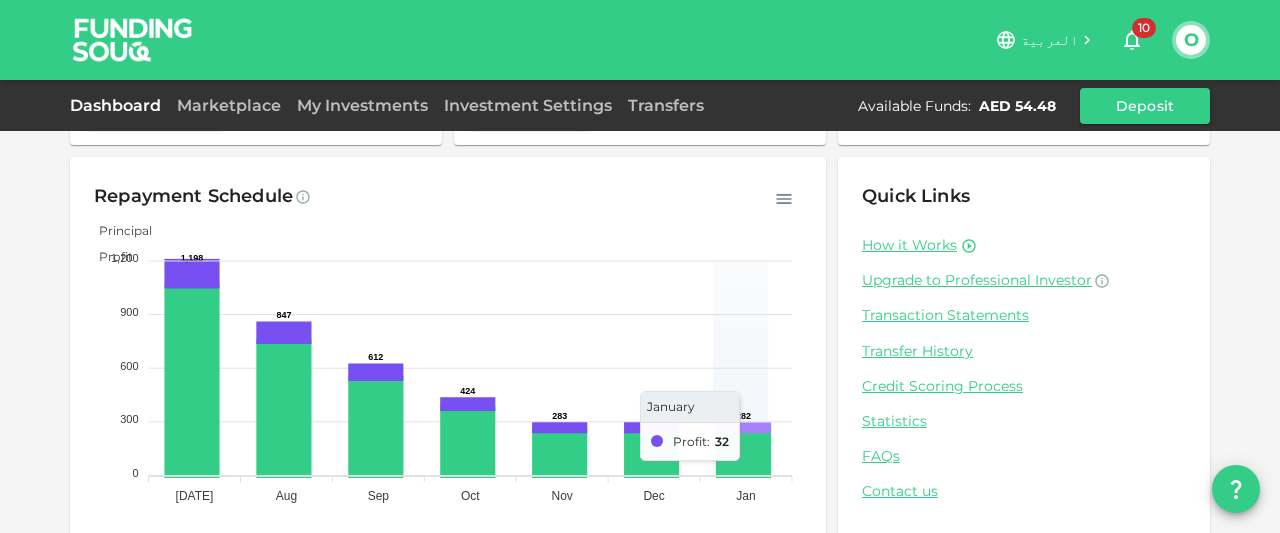 scroll, scrollTop: 294, scrollLeft: 0, axis: vertical 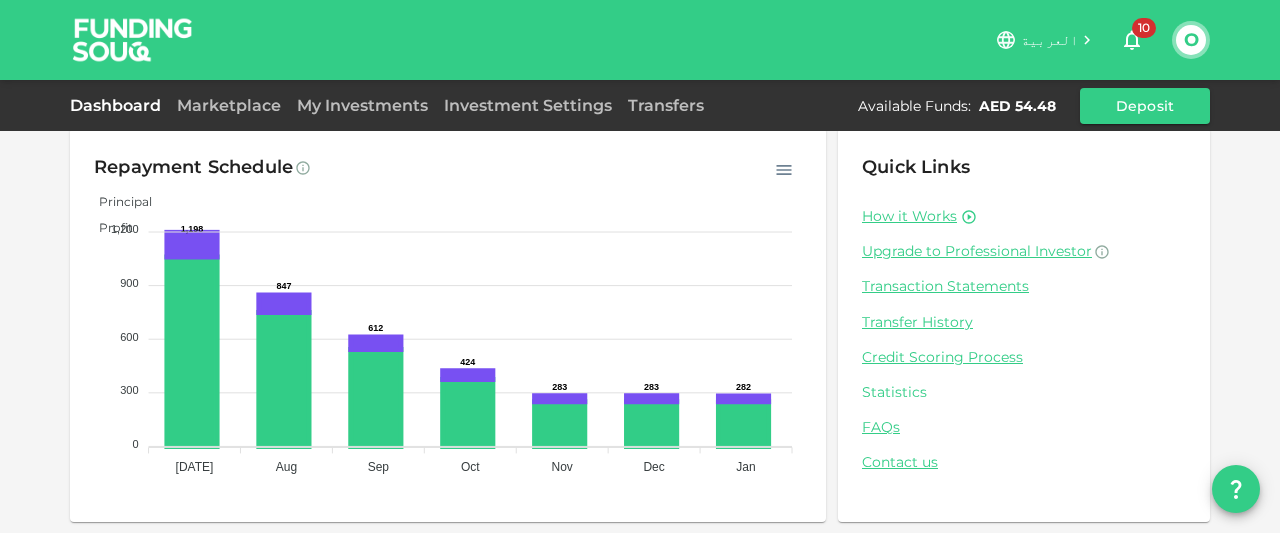click on "Statistics" at bounding box center [1024, 392] 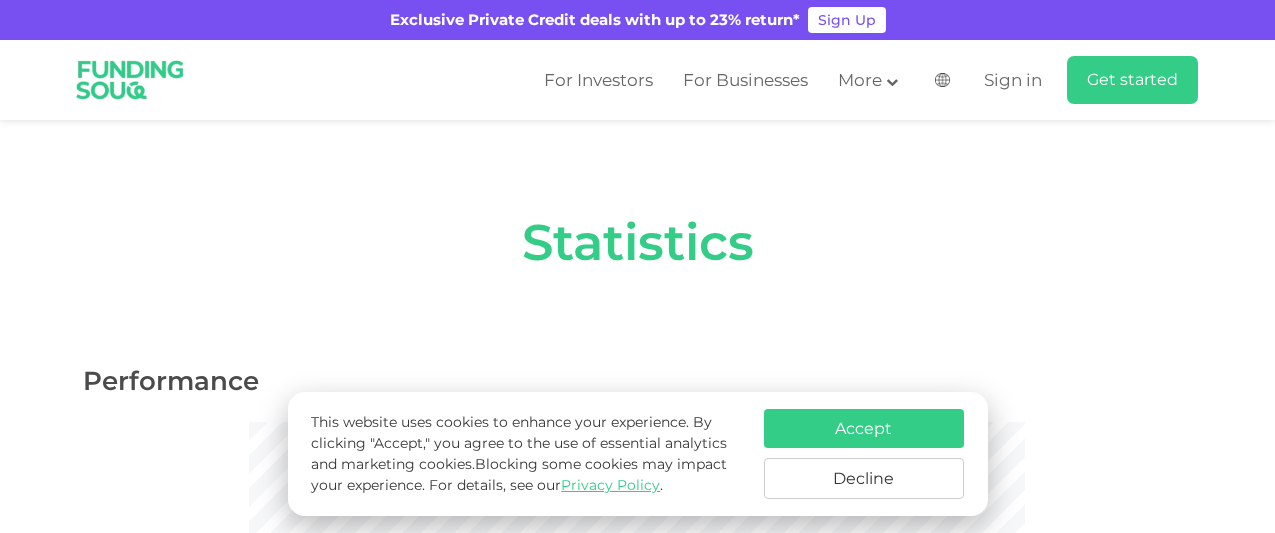 scroll, scrollTop: 274, scrollLeft: 0, axis: vertical 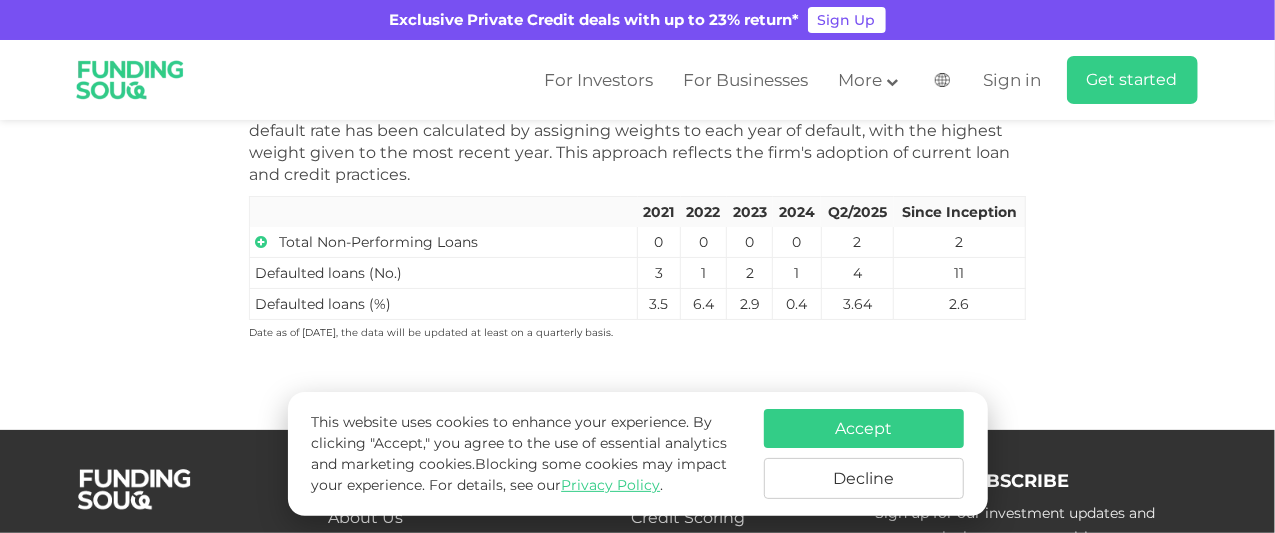 click on "Accept" at bounding box center (864, 428) 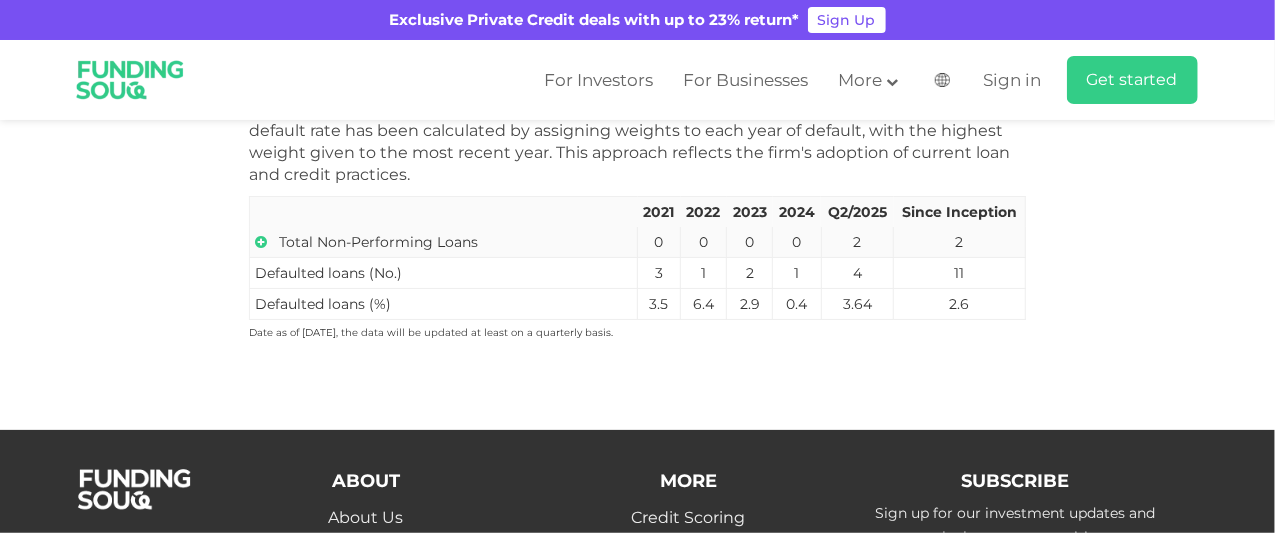 click at bounding box center [261, 242] 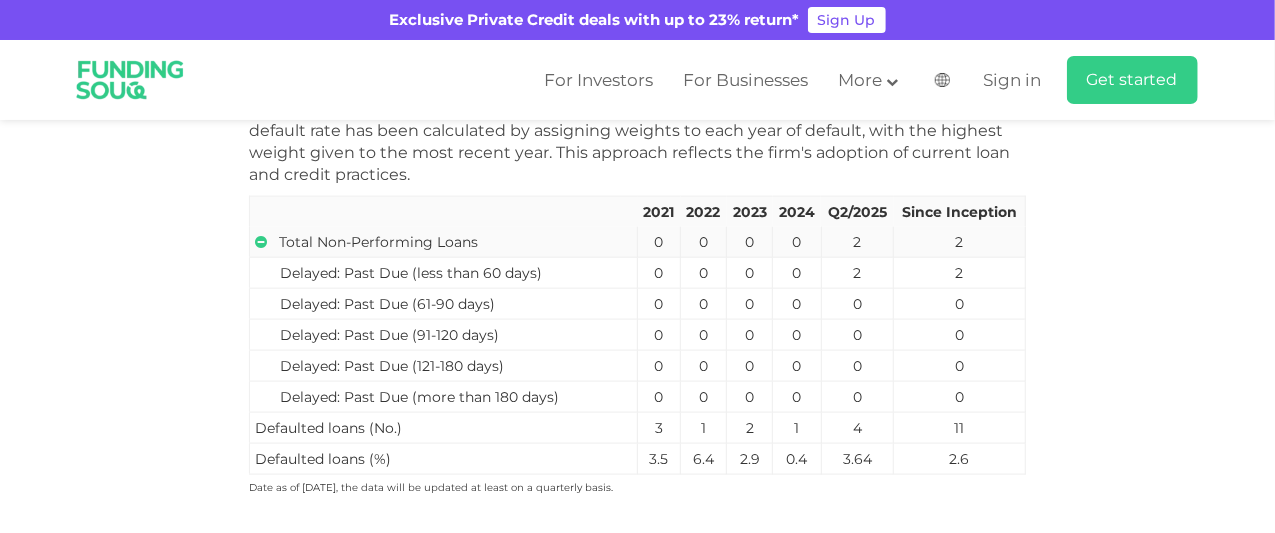 click at bounding box center (261, 242) 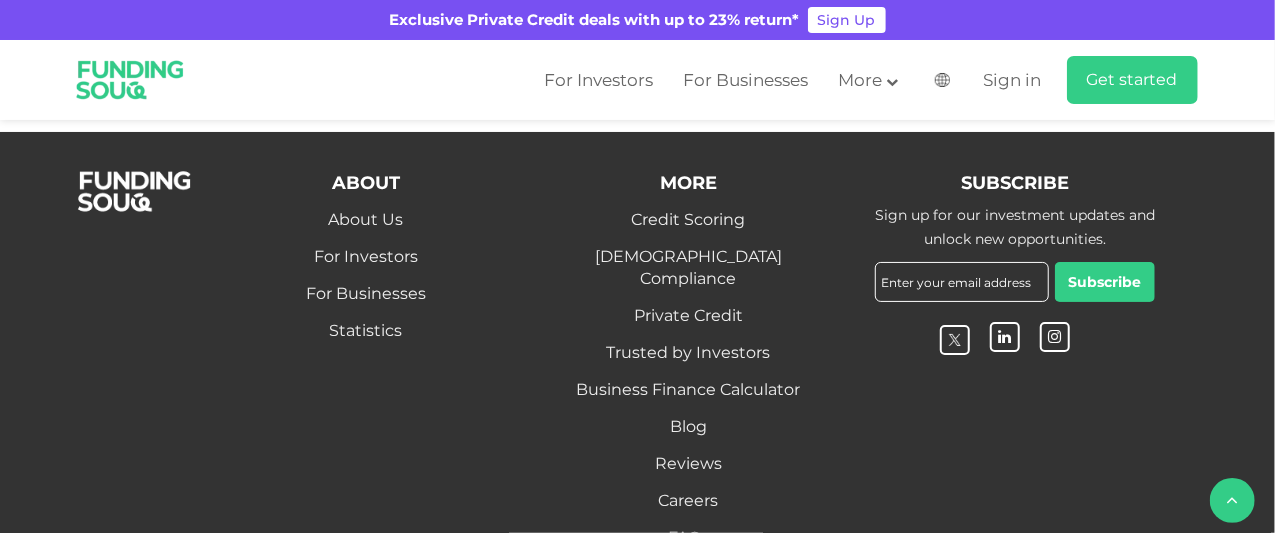 scroll, scrollTop: 1481, scrollLeft: 0, axis: vertical 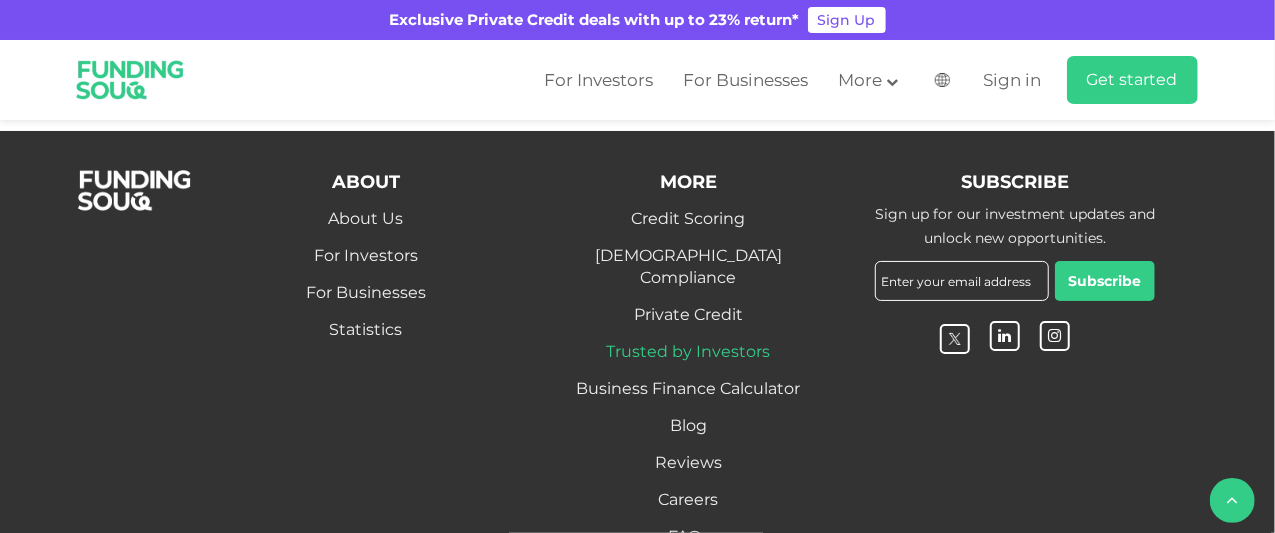 click on "Trusted by Investors" at bounding box center (689, 351) 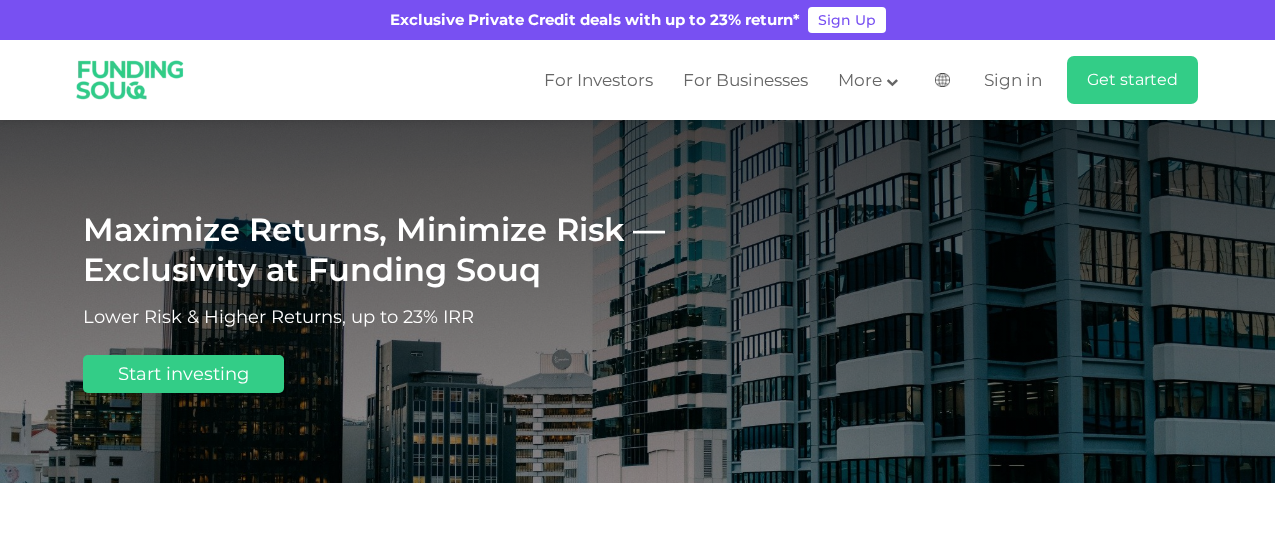 scroll, scrollTop: 0, scrollLeft: 0, axis: both 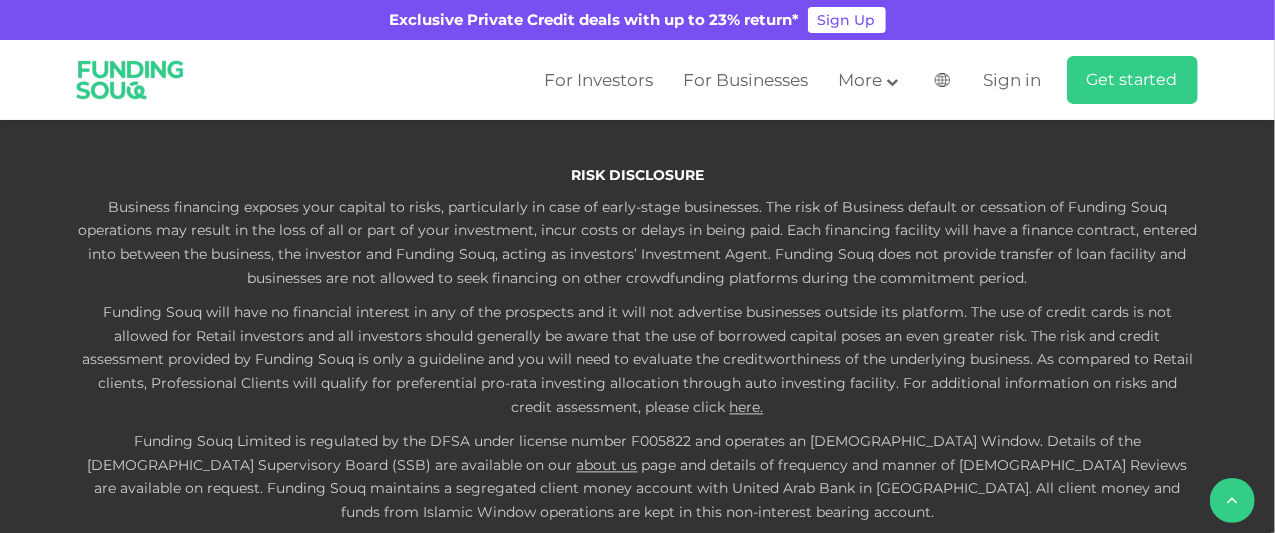 drag, startPoint x: 341, startPoint y: 385, endPoint x: 571, endPoint y: 417, distance: 232.21542 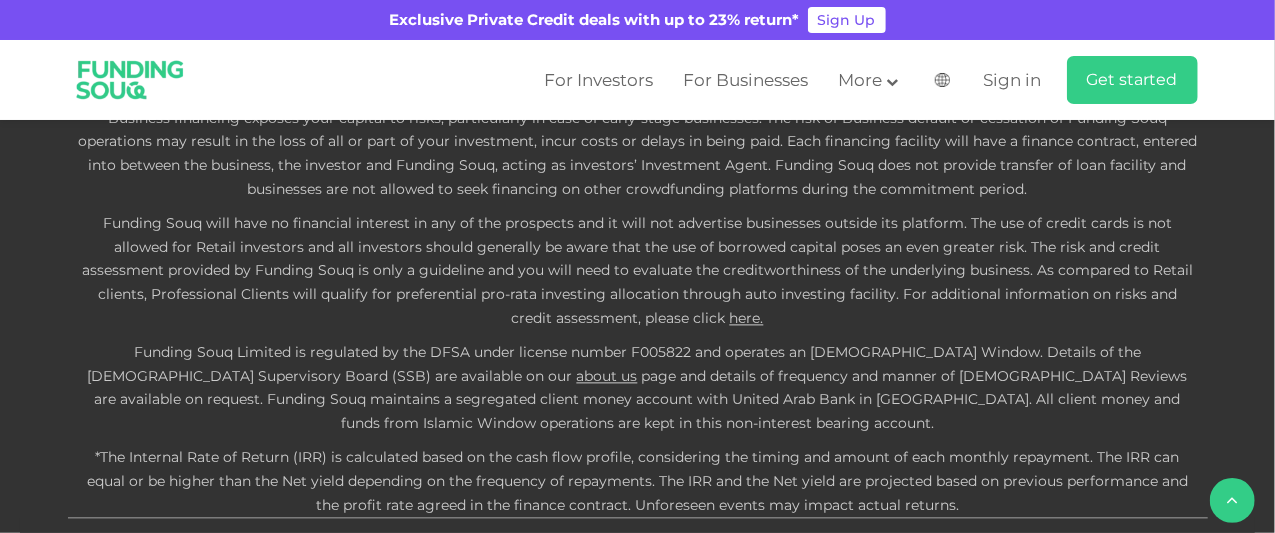 scroll, scrollTop: 2035, scrollLeft: 0, axis: vertical 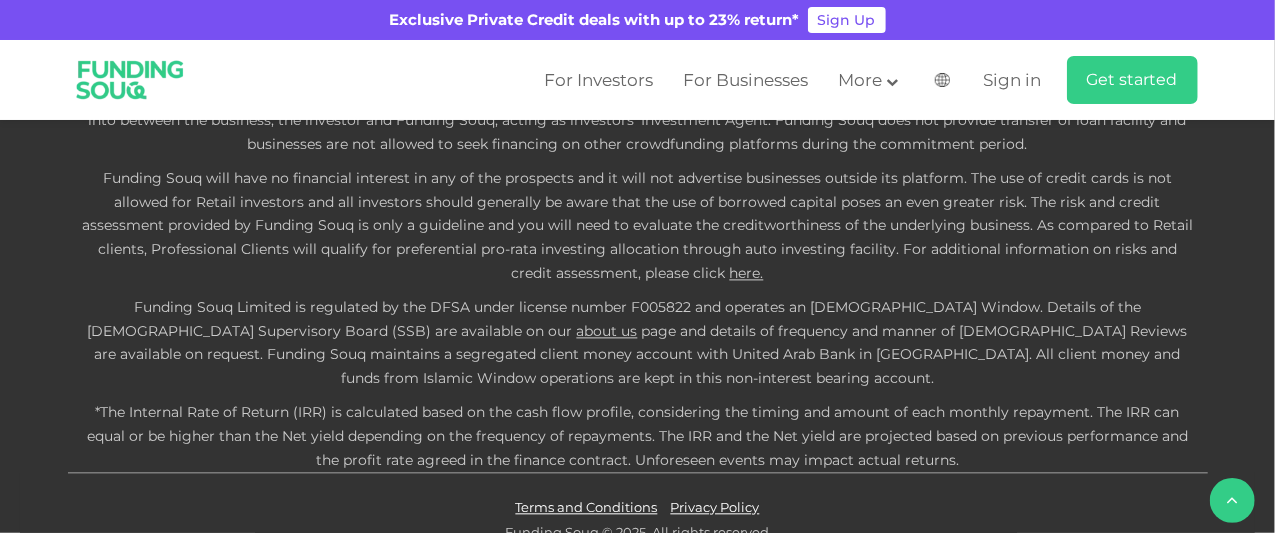 click on "What Our Investors Say
A
A.M
“
Mashallah, thanks to FS’s amazing performance, my original investment of 735k increased by 28% in under 2 years, allowing me to lend an aggregate amount of 2 million to FS businesses
”
I Isha" at bounding box center (637, -297) 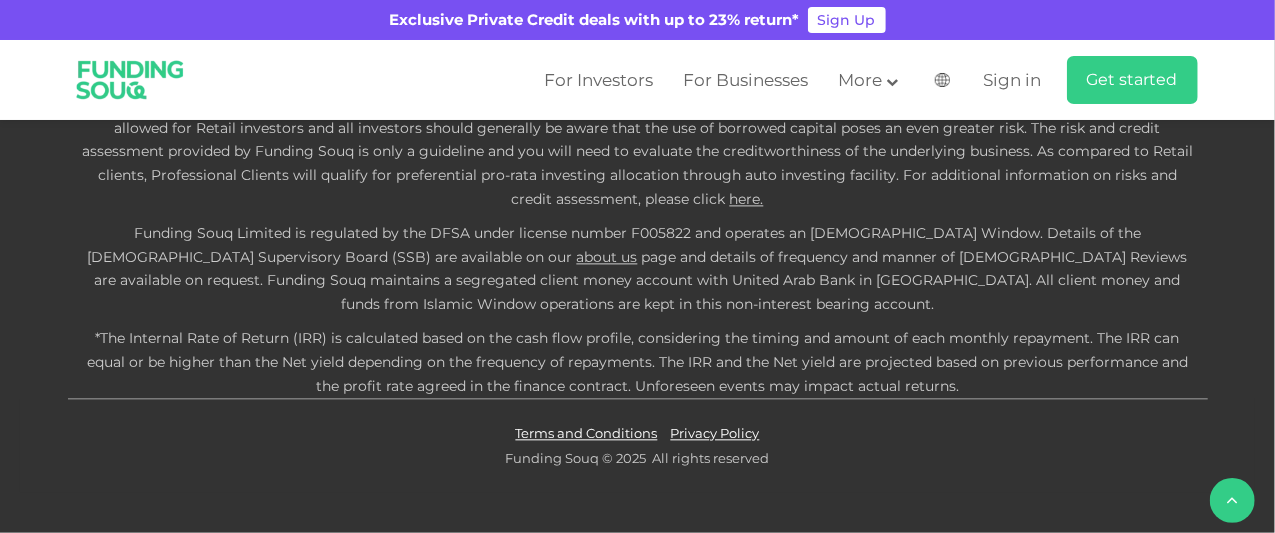 scroll, scrollTop: 2388, scrollLeft: 0, axis: vertical 